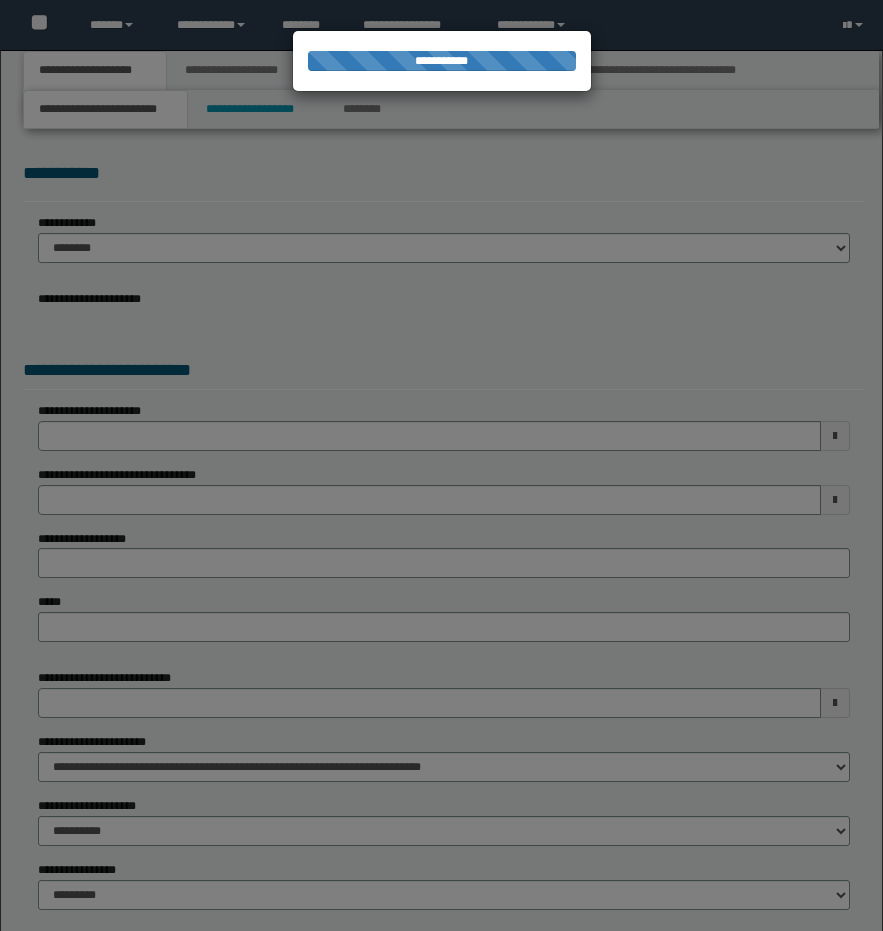 scroll, scrollTop: 0, scrollLeft: 0, axis: both 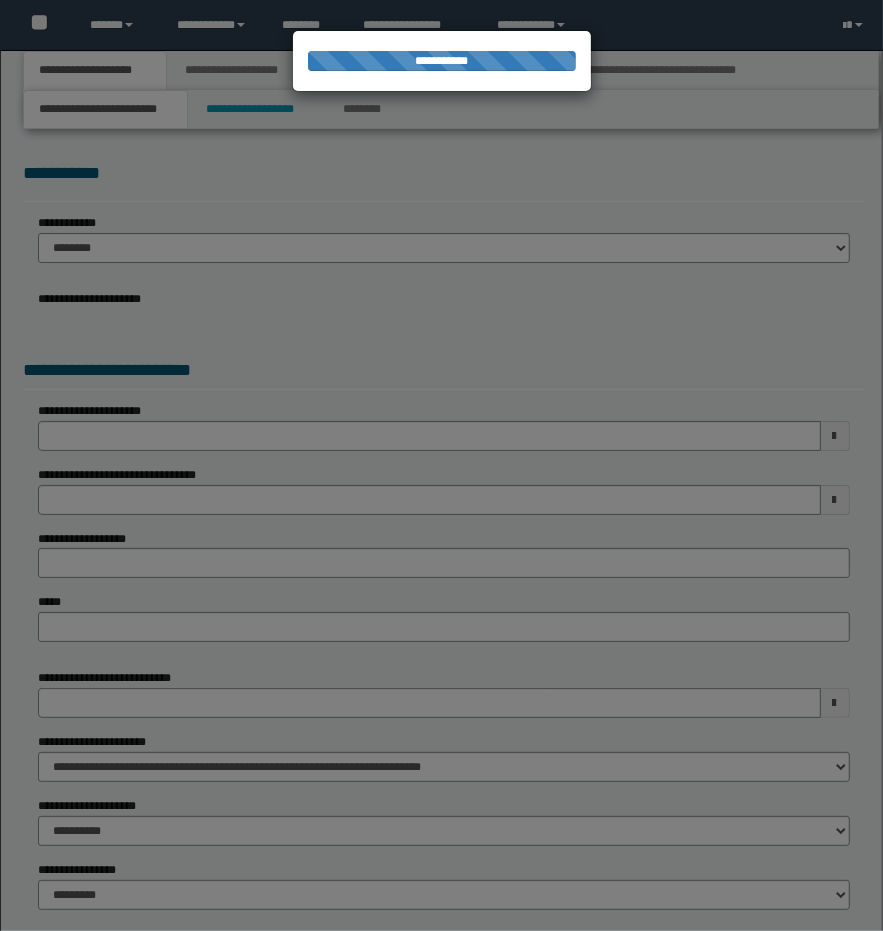 select on "*" 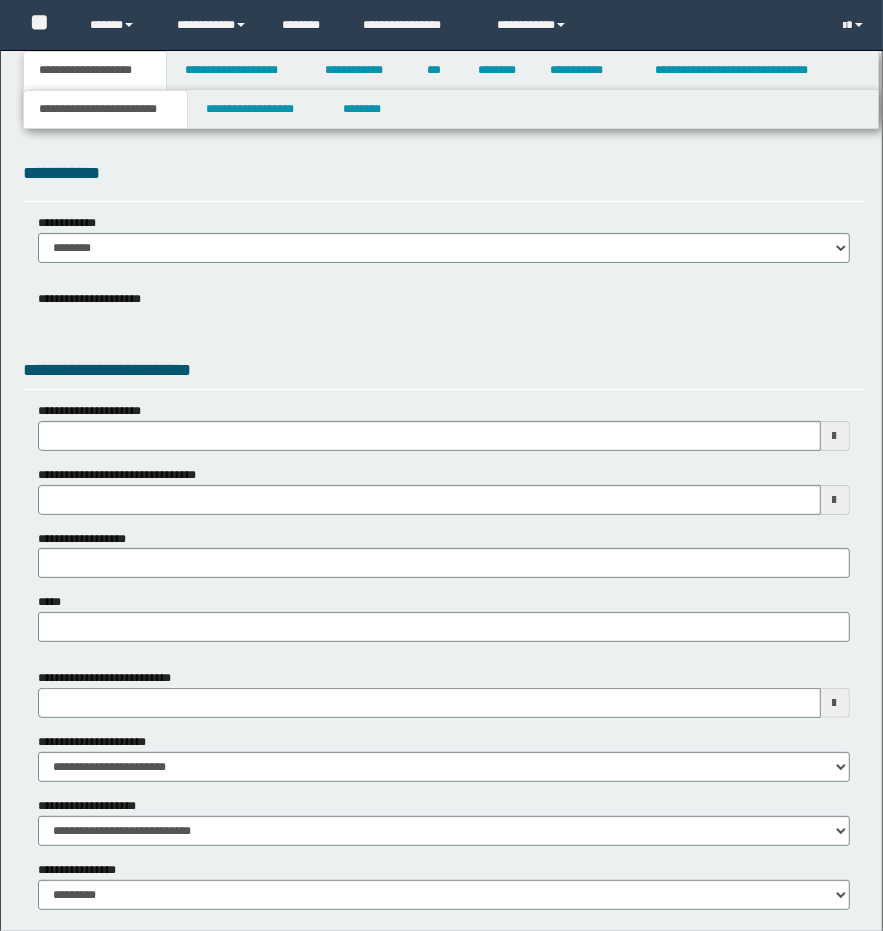 scroll, scrollTop: 0, scrollLeft: 0, axis: both 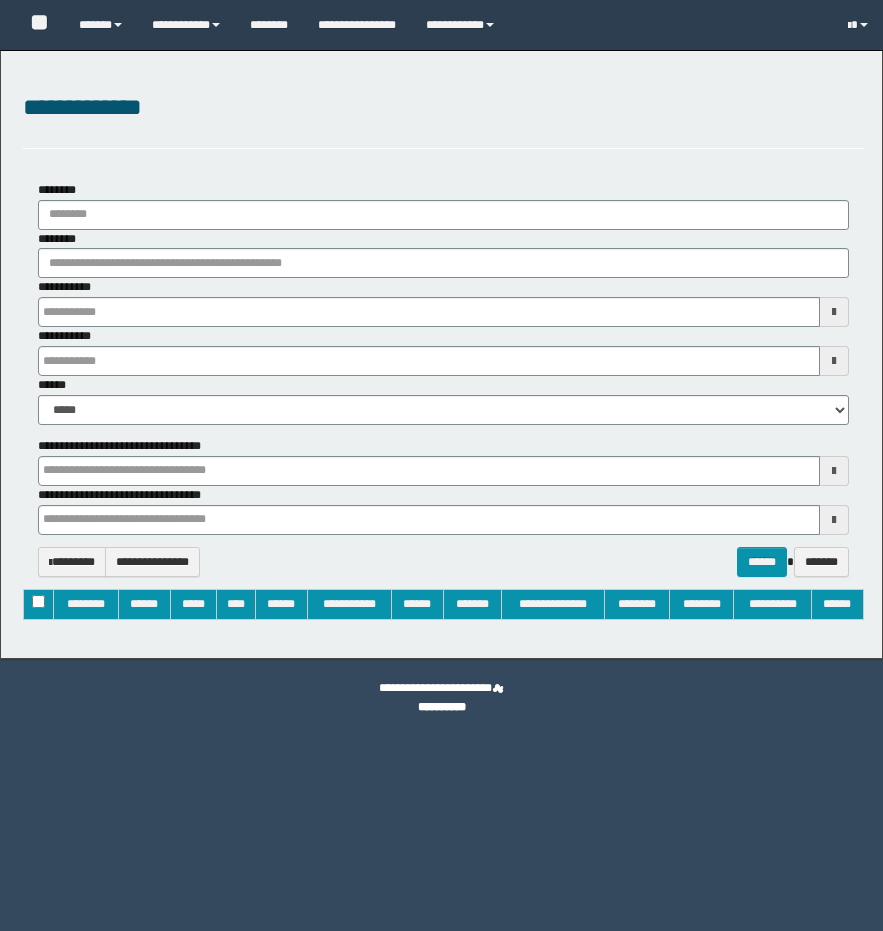 type on "**********" 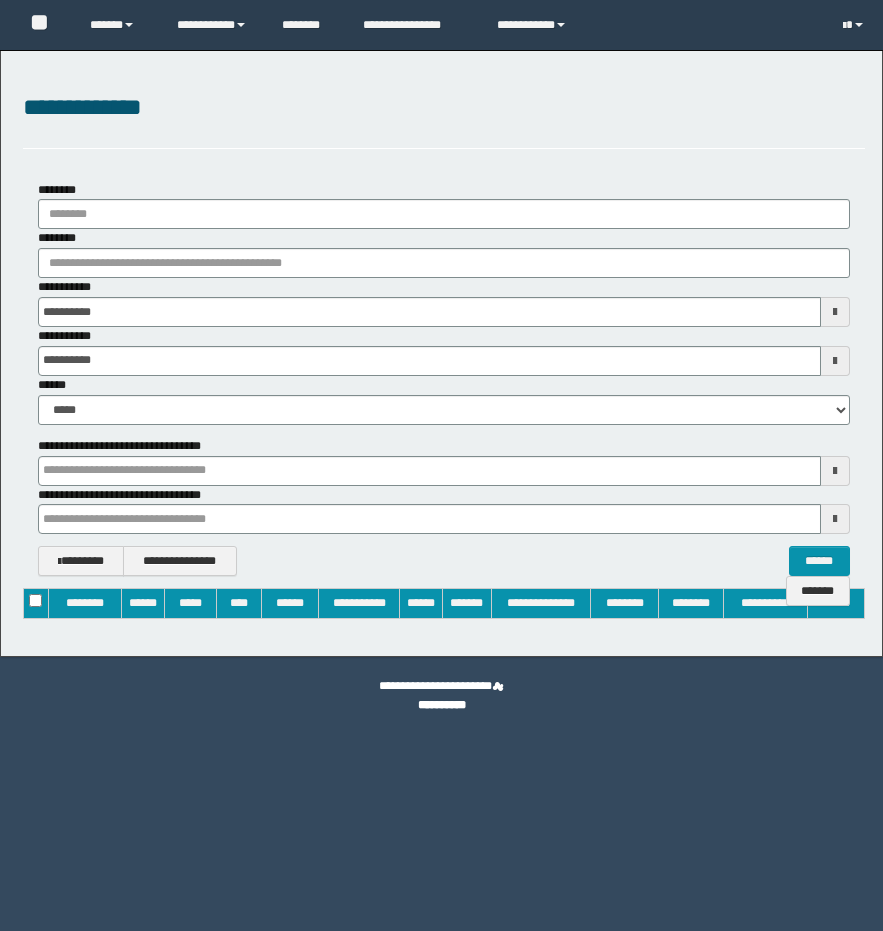 scroll, scrollTop: 0, scrollLeft: 0, axis: both 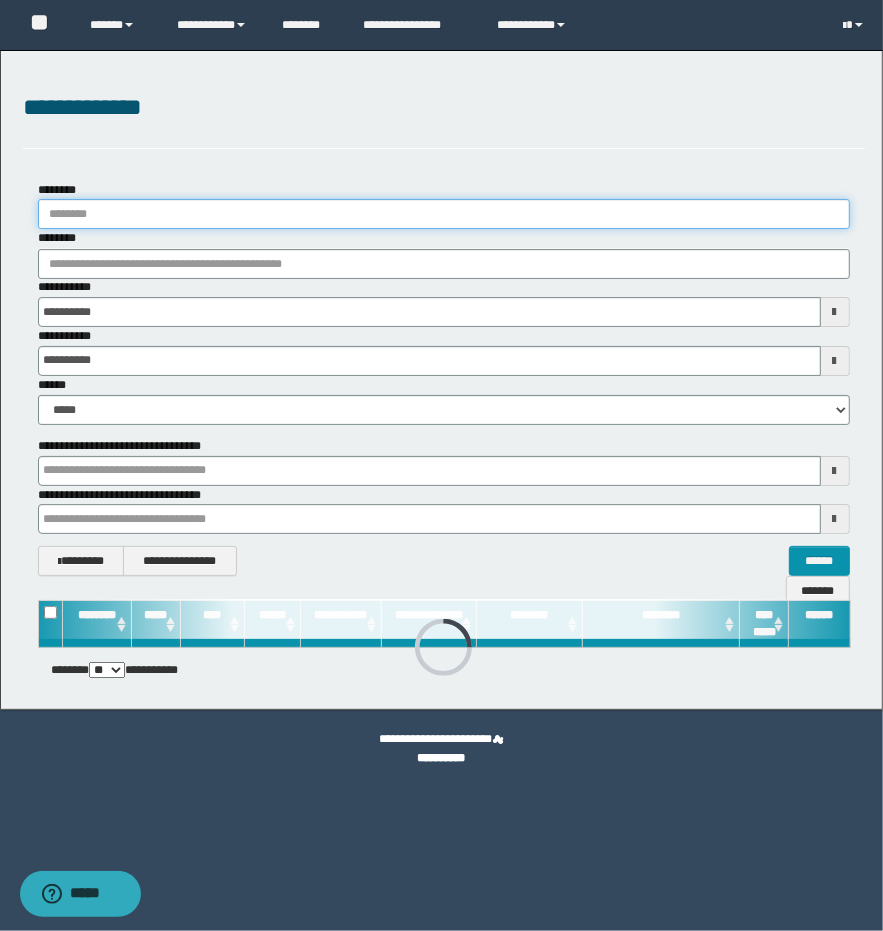 click on "********" at bounding box center (444, 214) 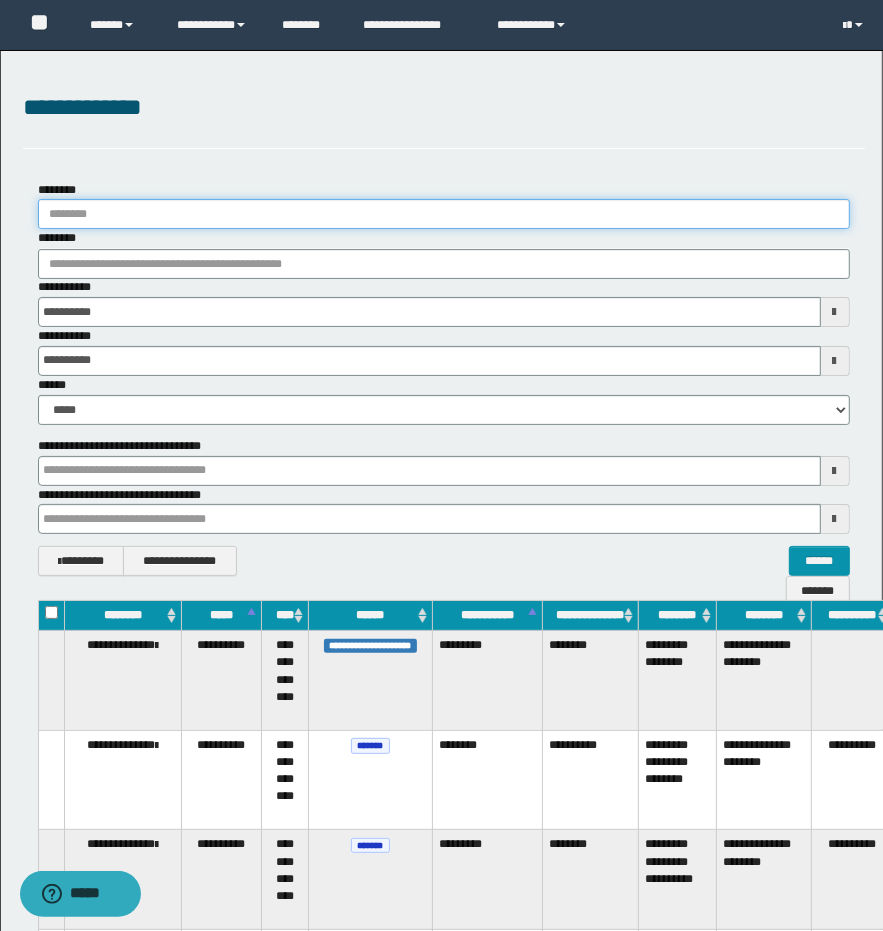 type on "*" 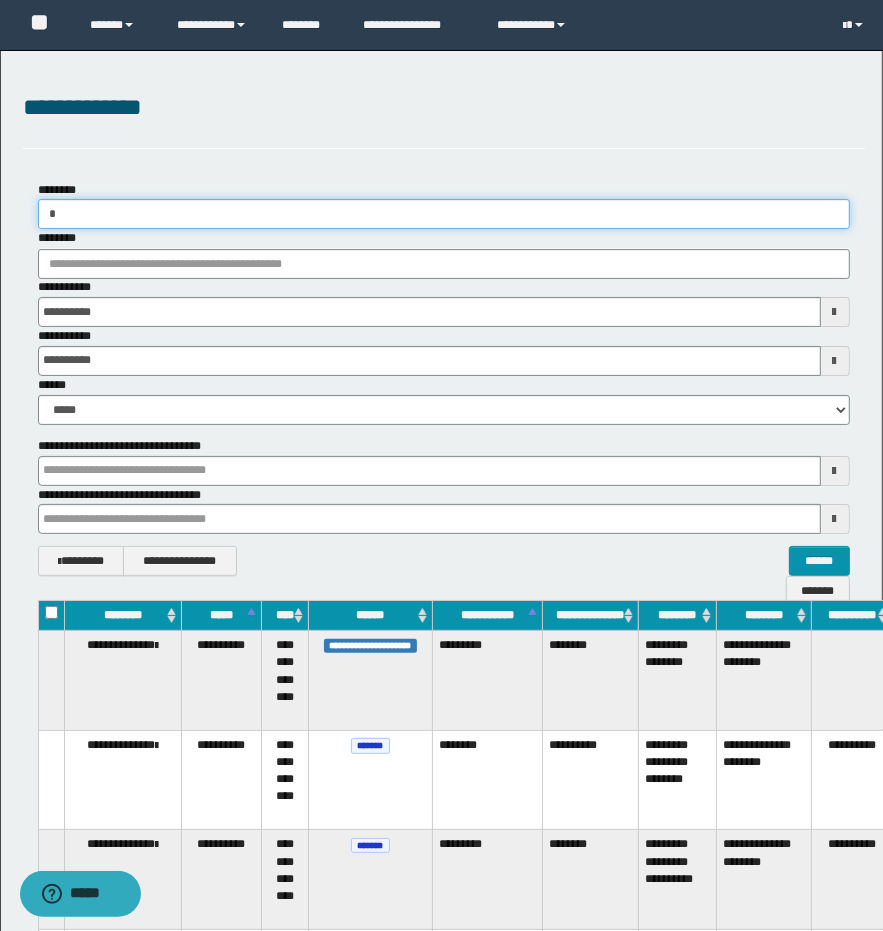 type 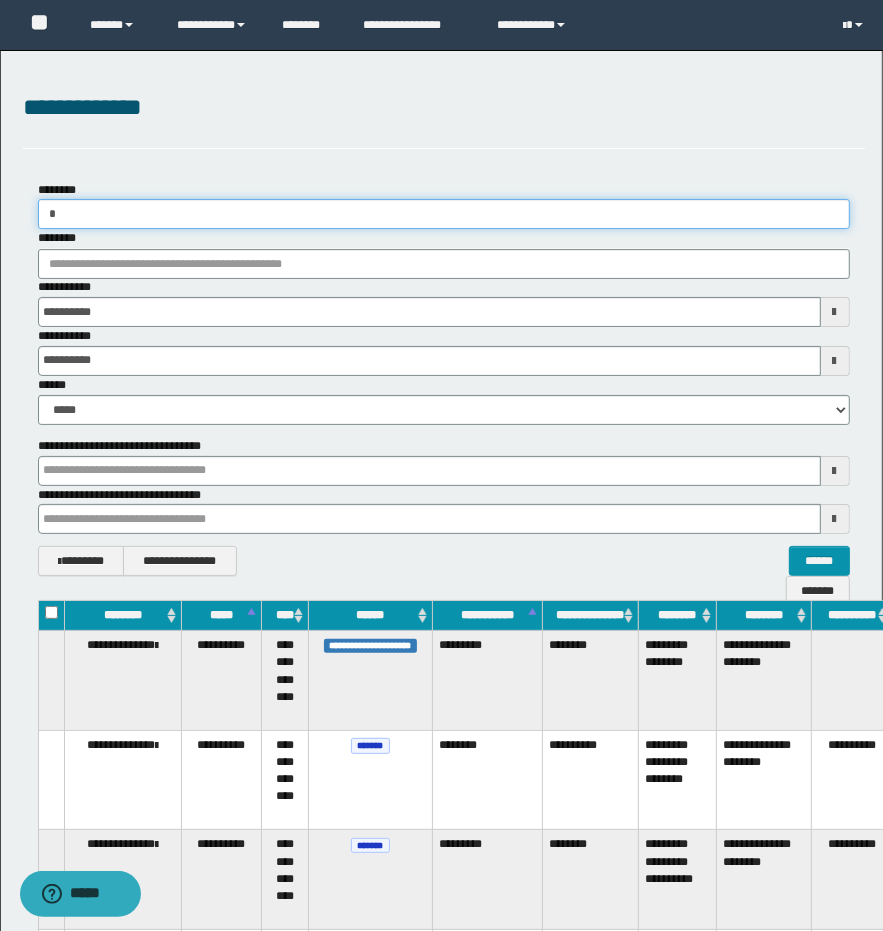type 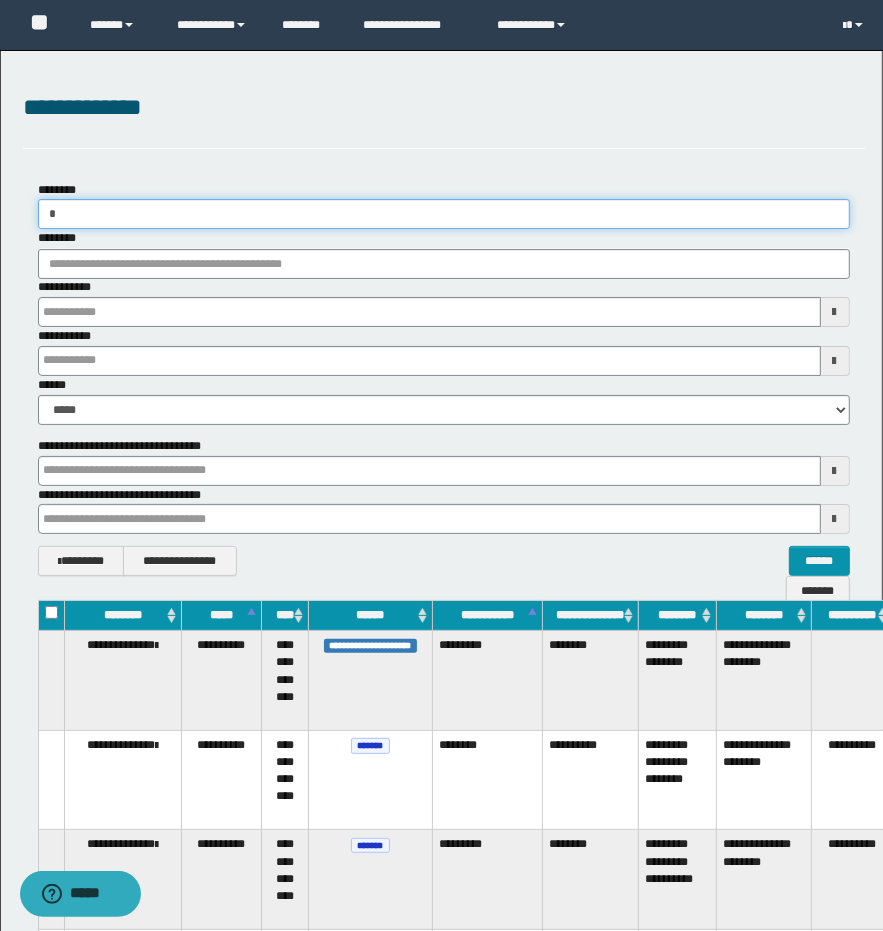 type on "**" 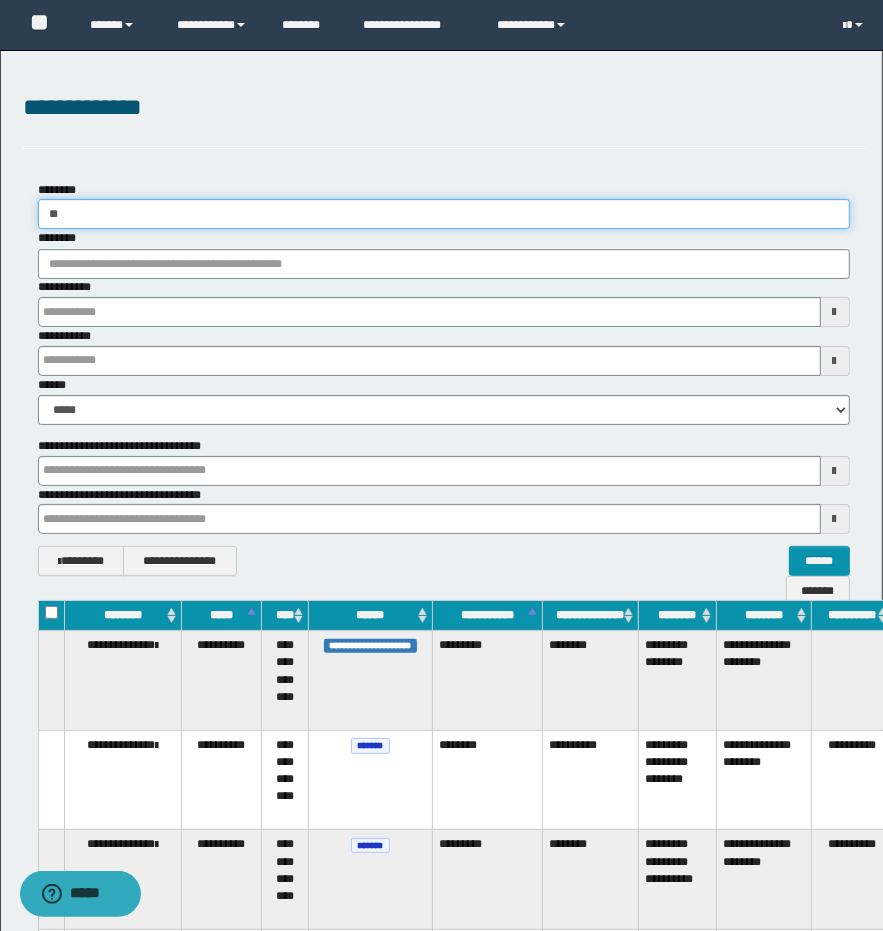 type 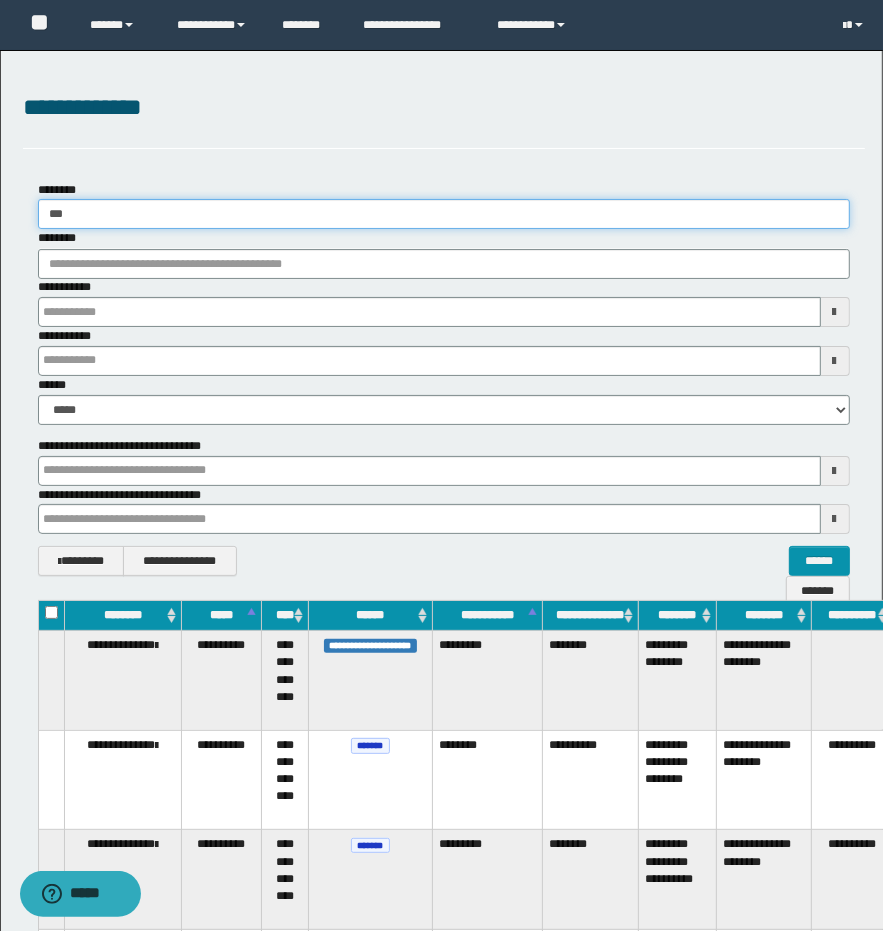 type 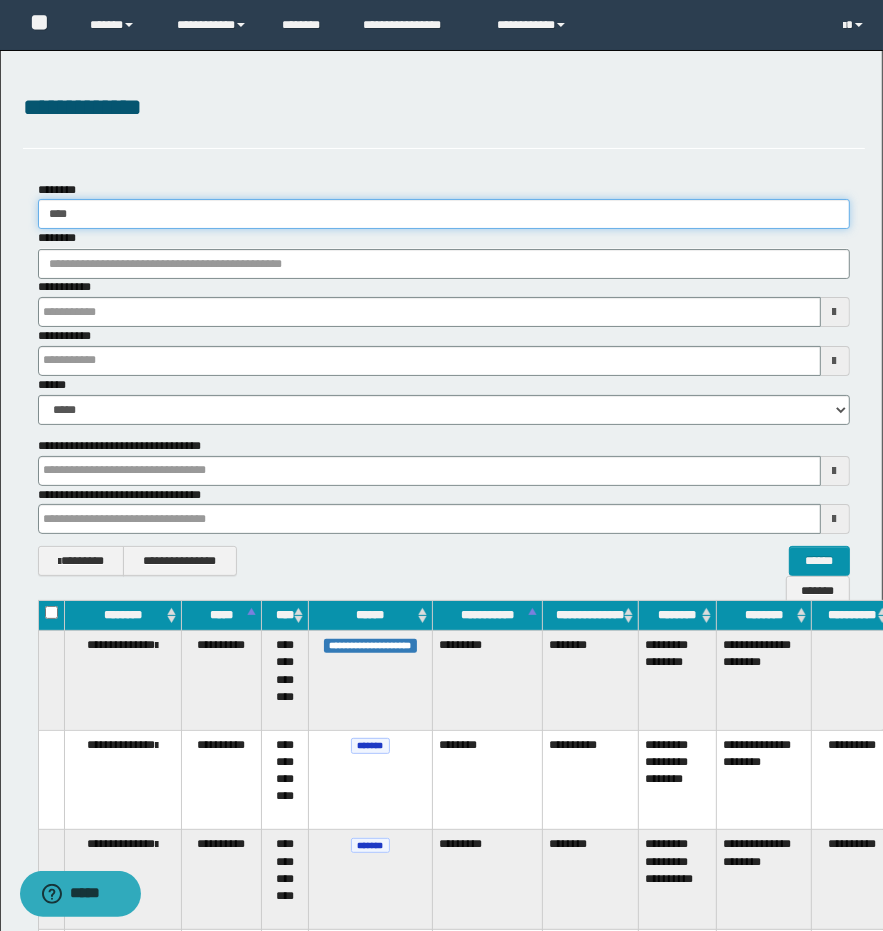 type 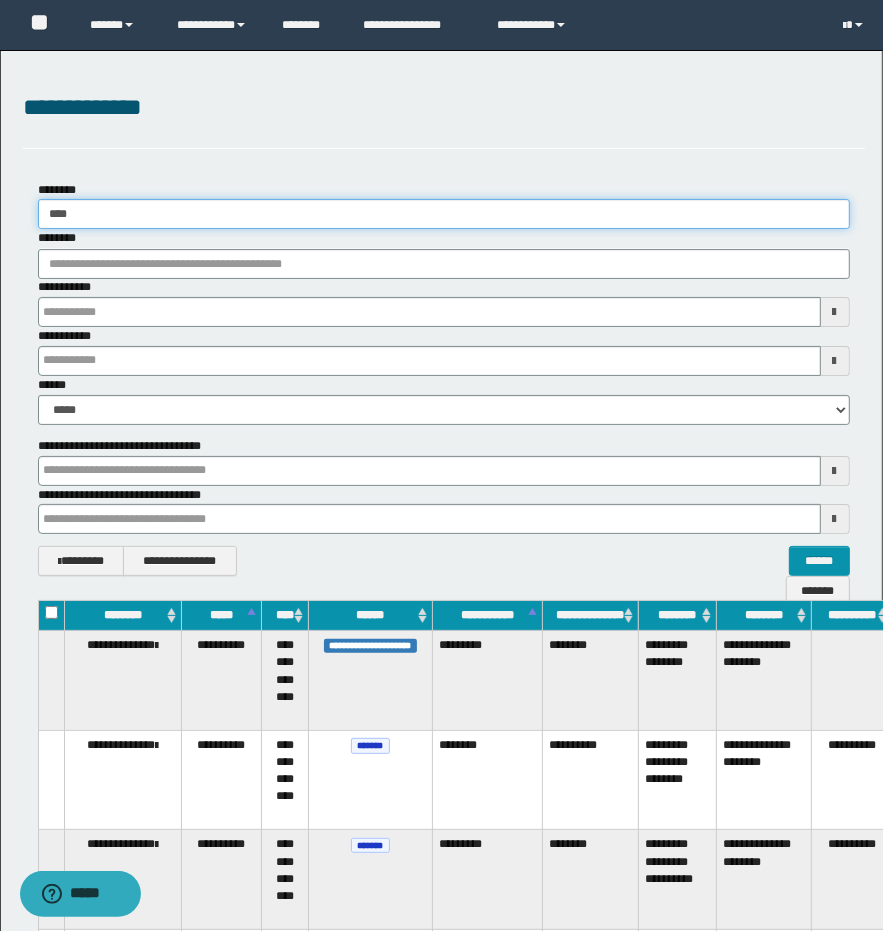 type 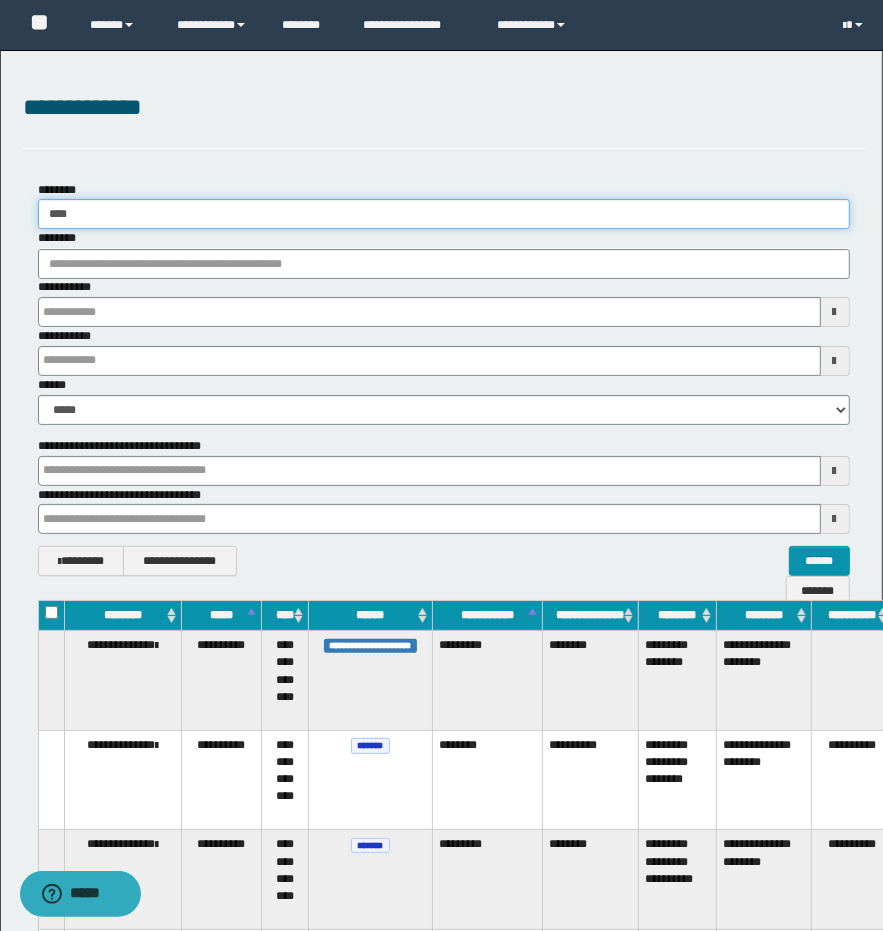 type 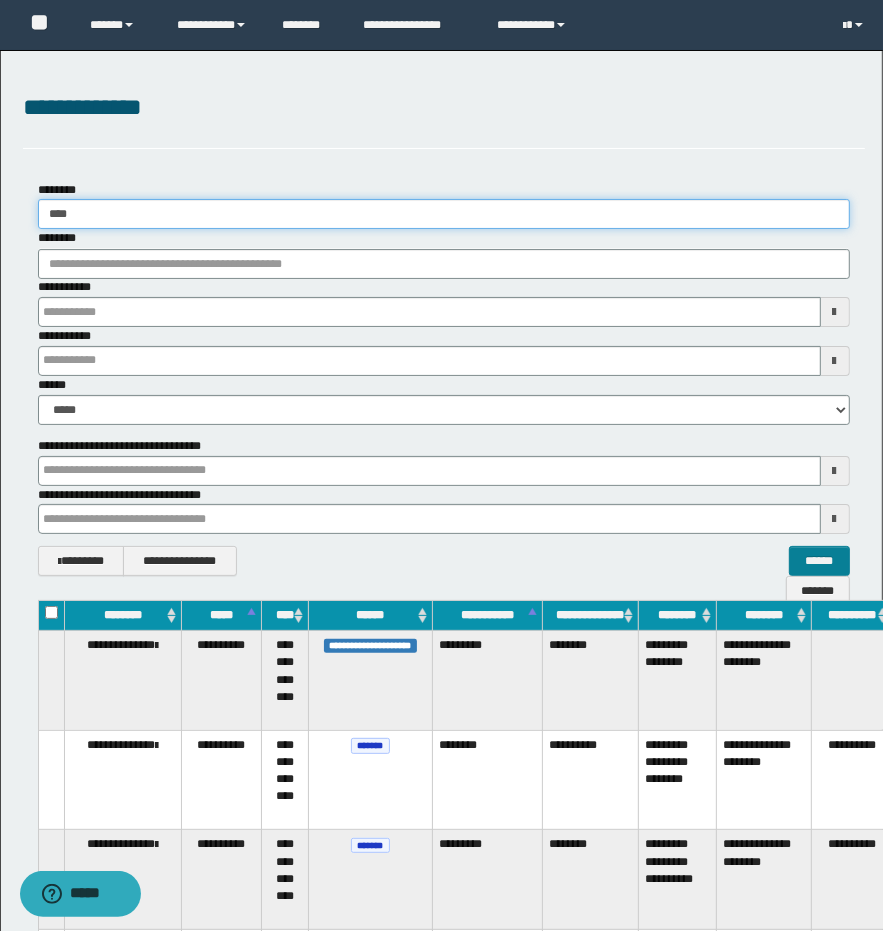 type on "****" 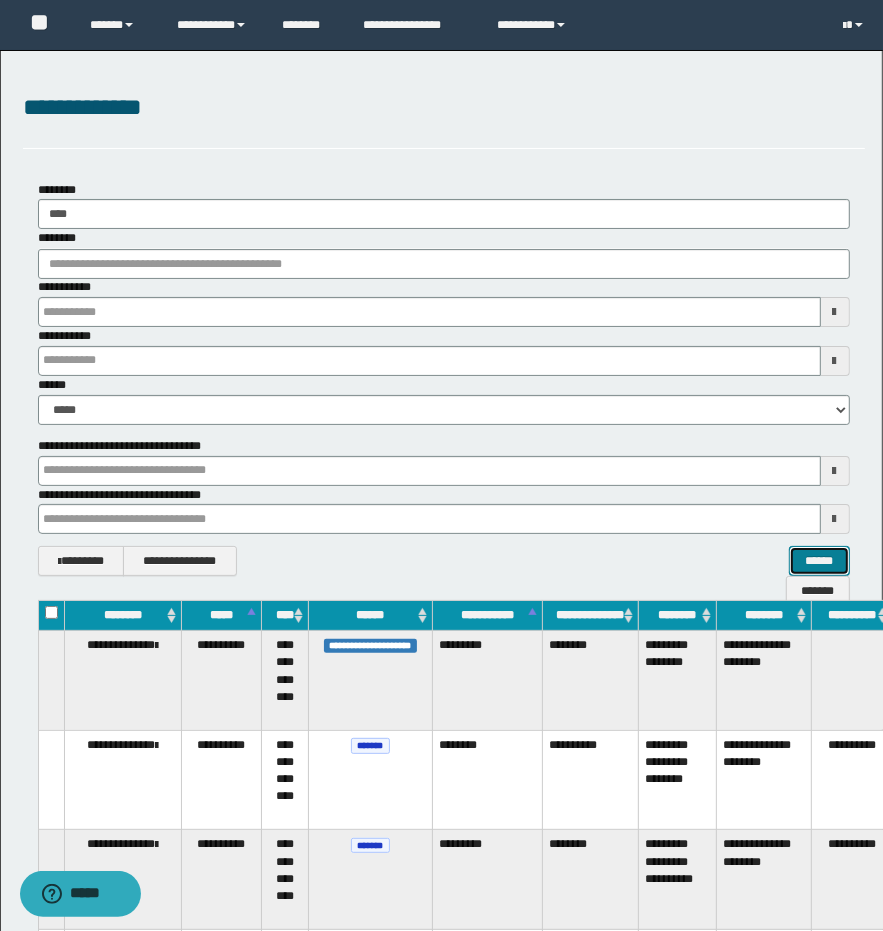 click on "******" at bounding box center [819, 561] 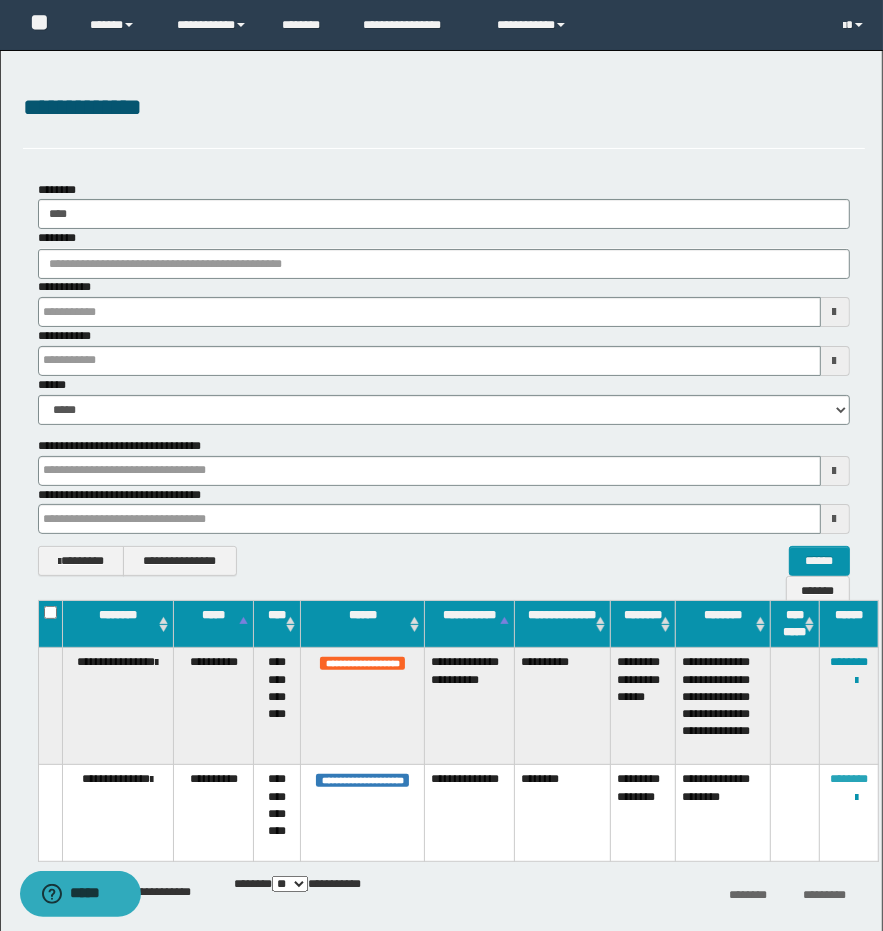 click on "********" at bounding box center [849, 779] 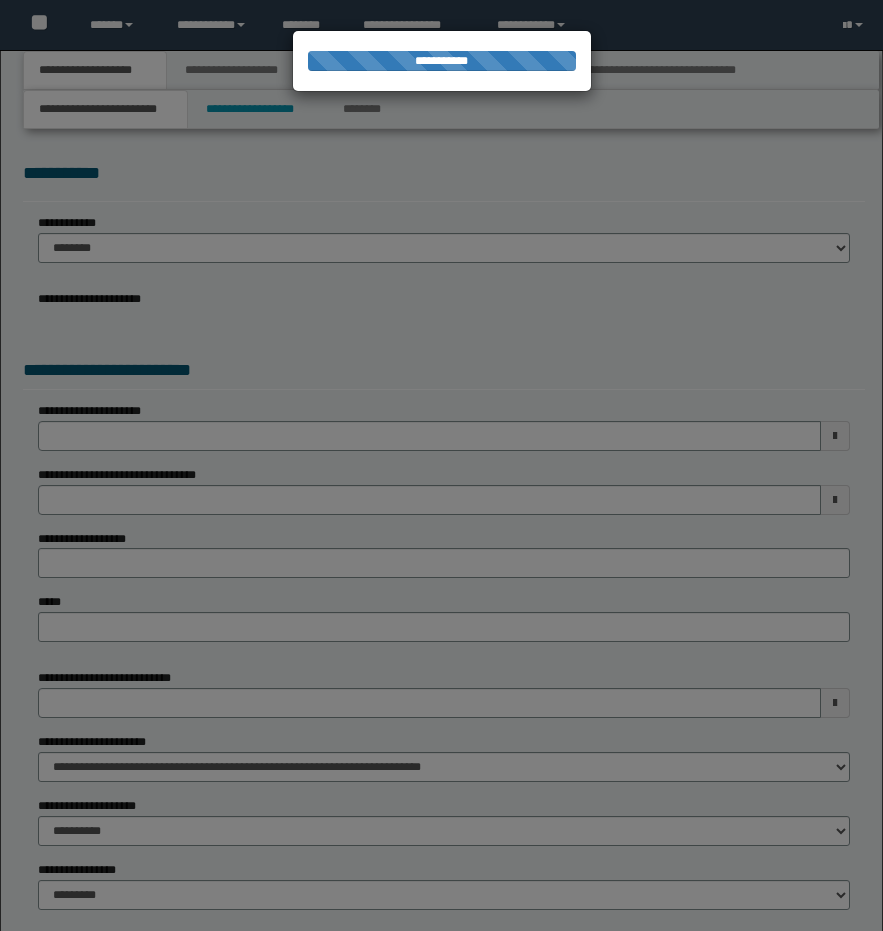 scroll, scrollTop: 0, scrollLeft: 0, axis: both 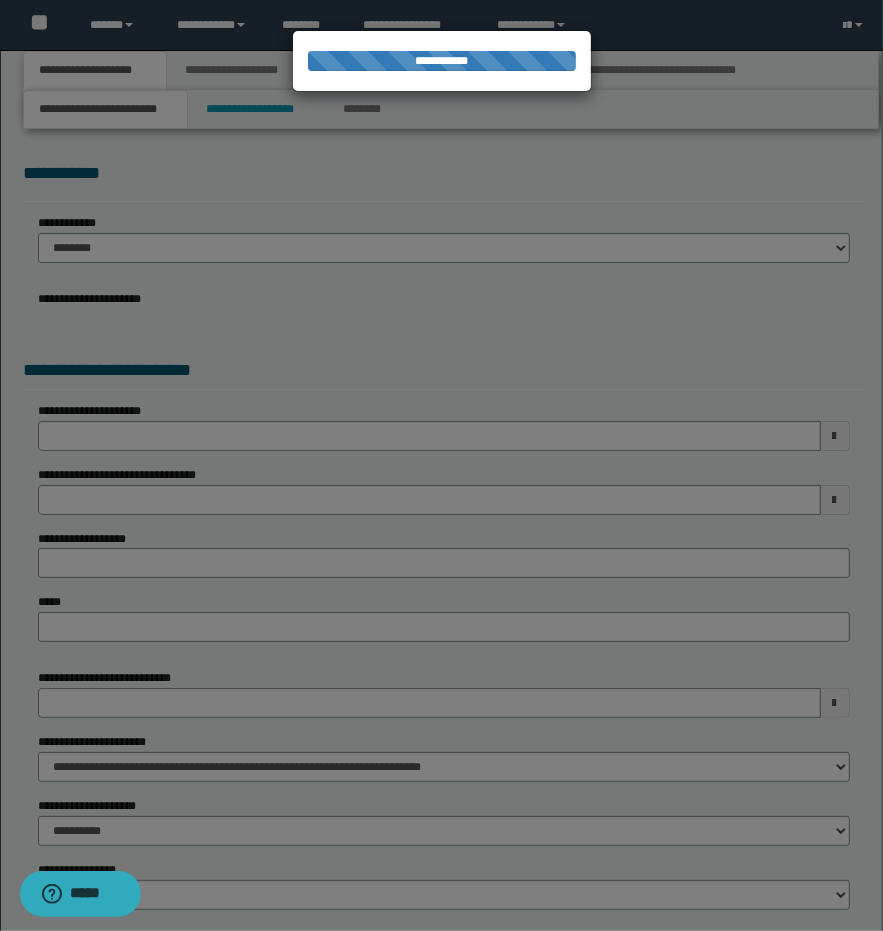 select on "*" 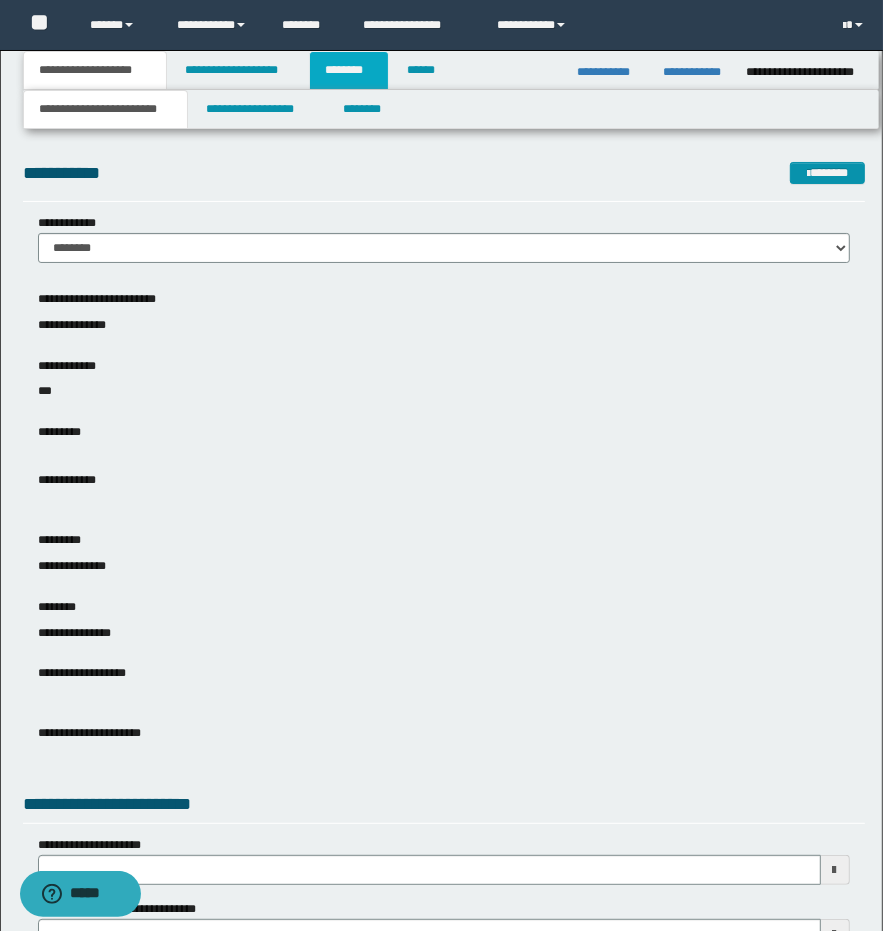 click on "********" at bounding box center (349, 70) 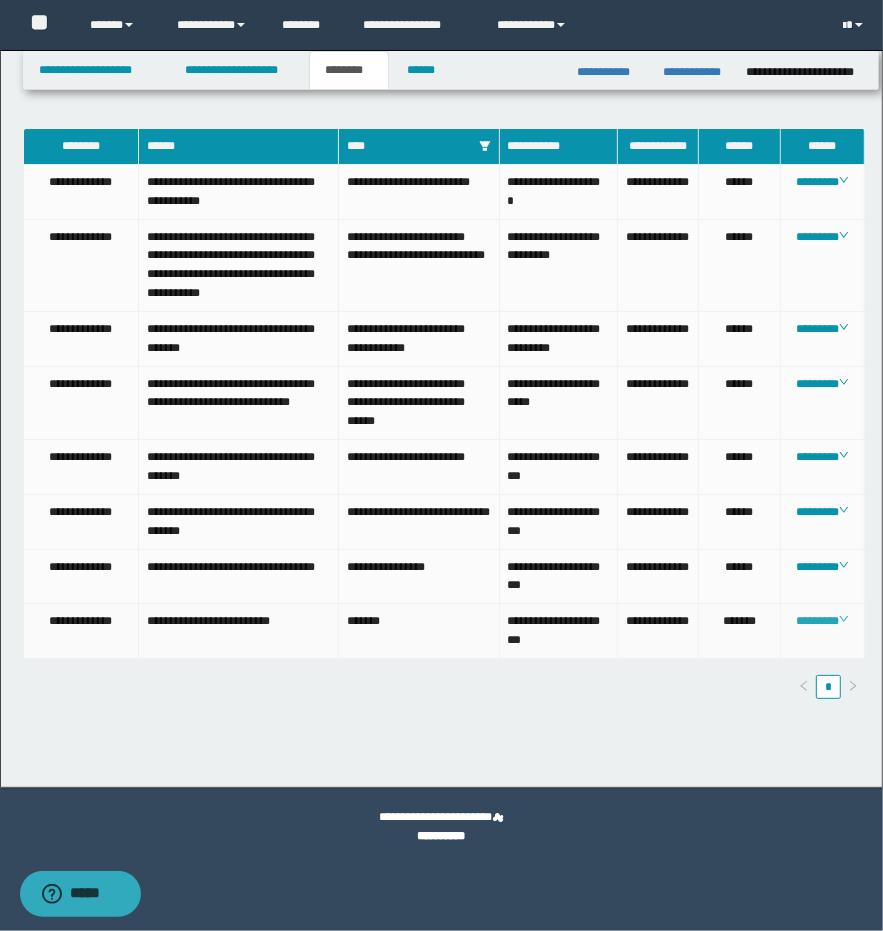 click on "********" at bounding box center (822, 621) 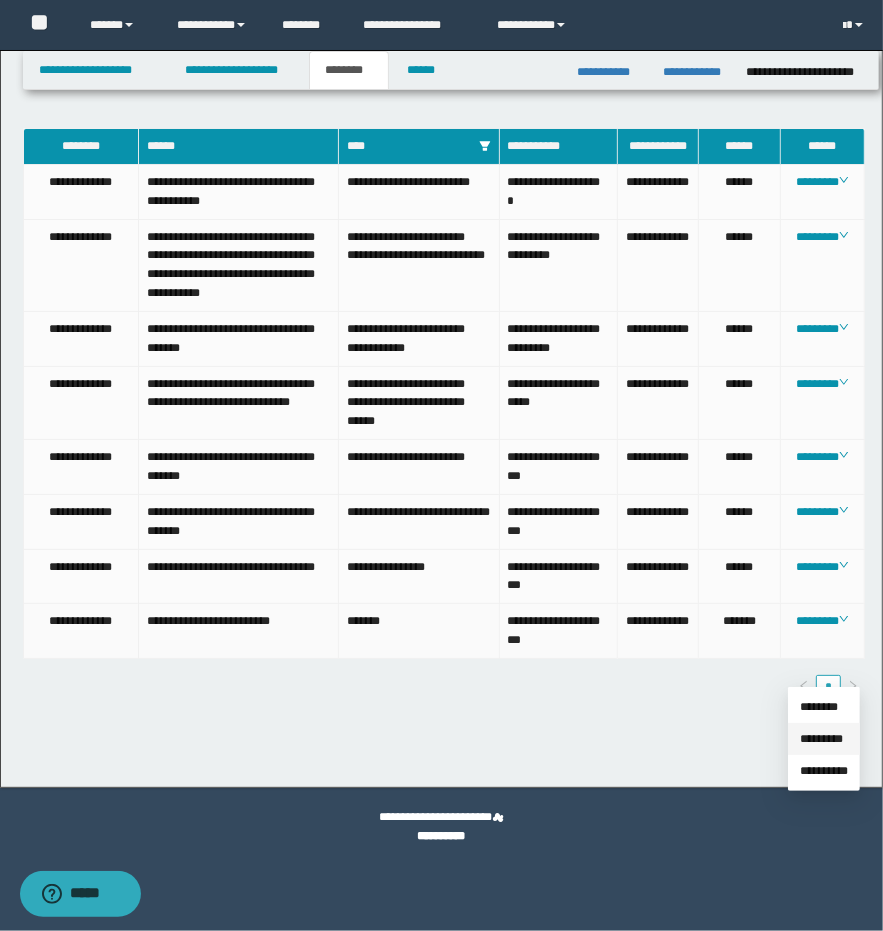 click on "*********" at bounding box center (821, 739) 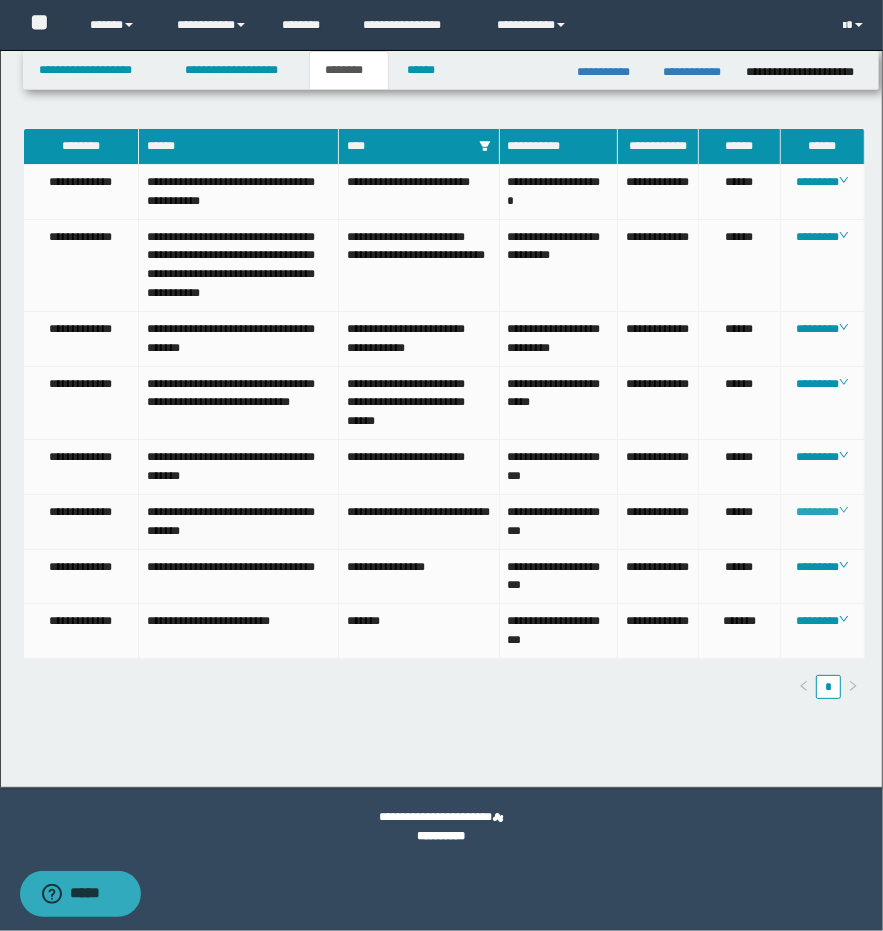 click on "********" at bounding box center [822, 512] 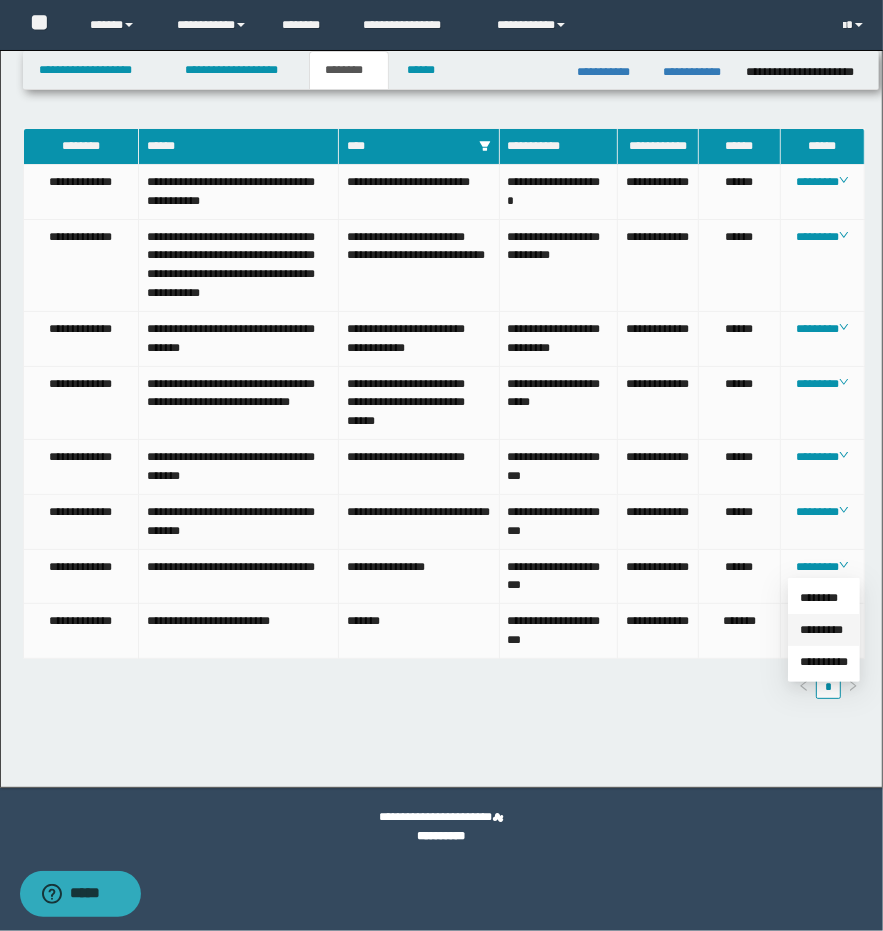click on "*********" at bounding box center [821, 630] 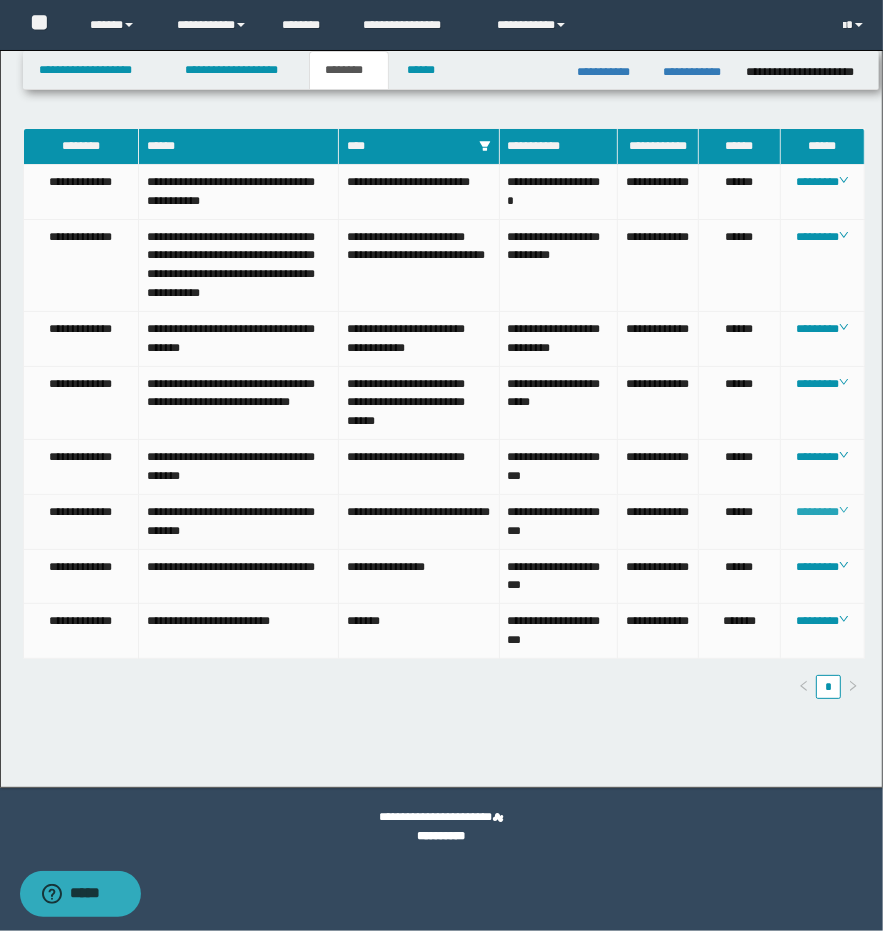 click on "********" at bounding box center [822, 512] 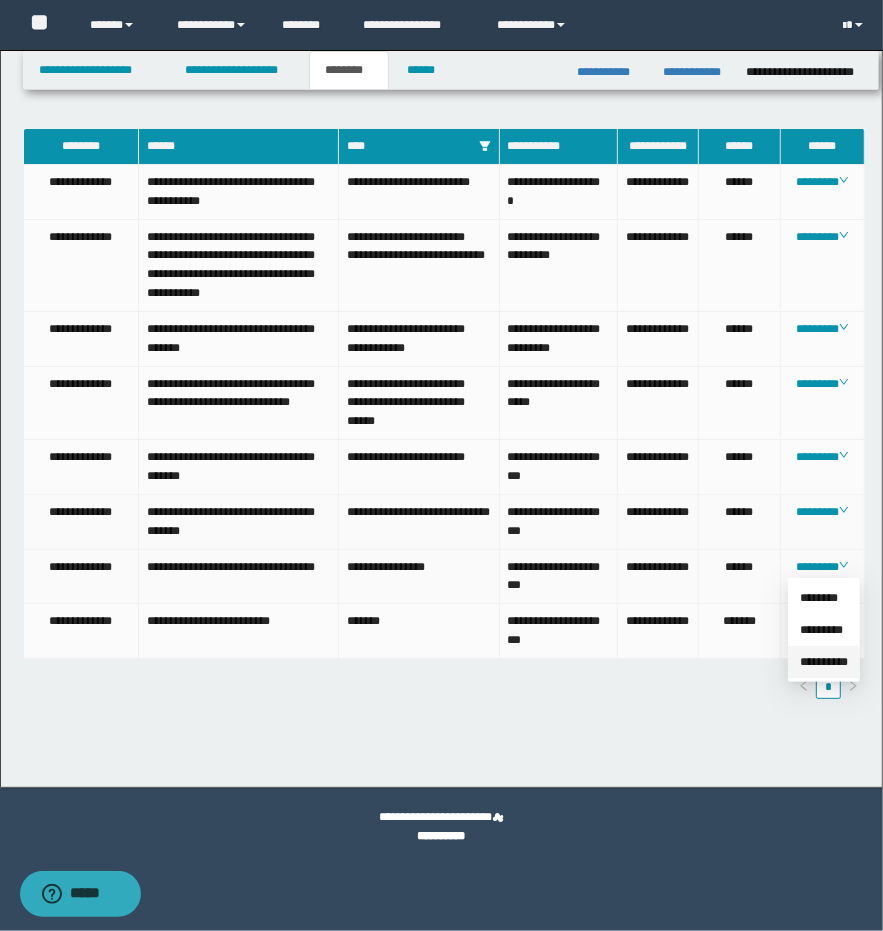 click on "**********" at bounding box center [824, 662] 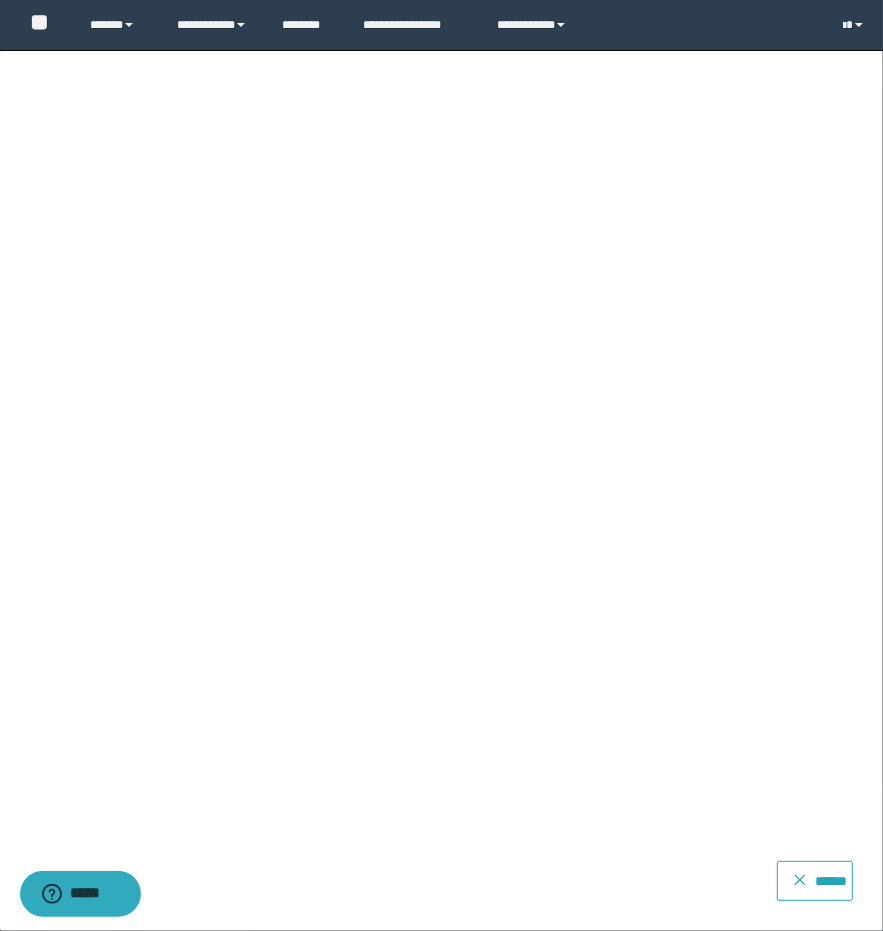 click on "******" at bounding box center [815, 881] 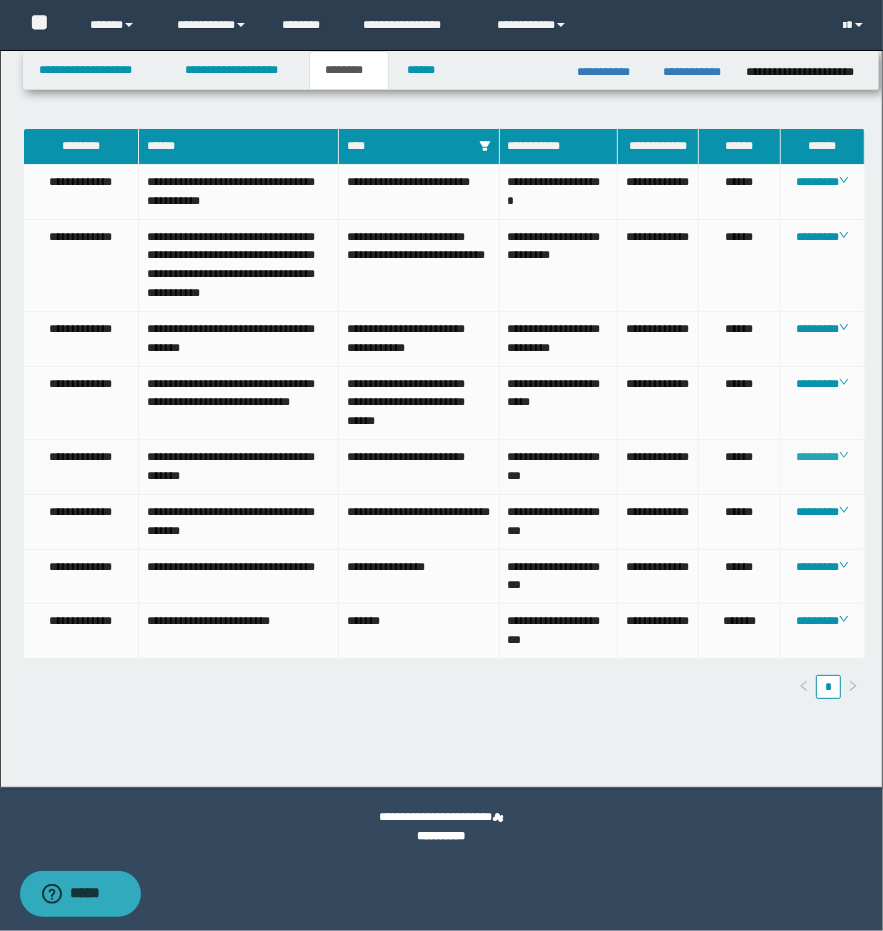 click on "********" at bounding box center [822, 457] 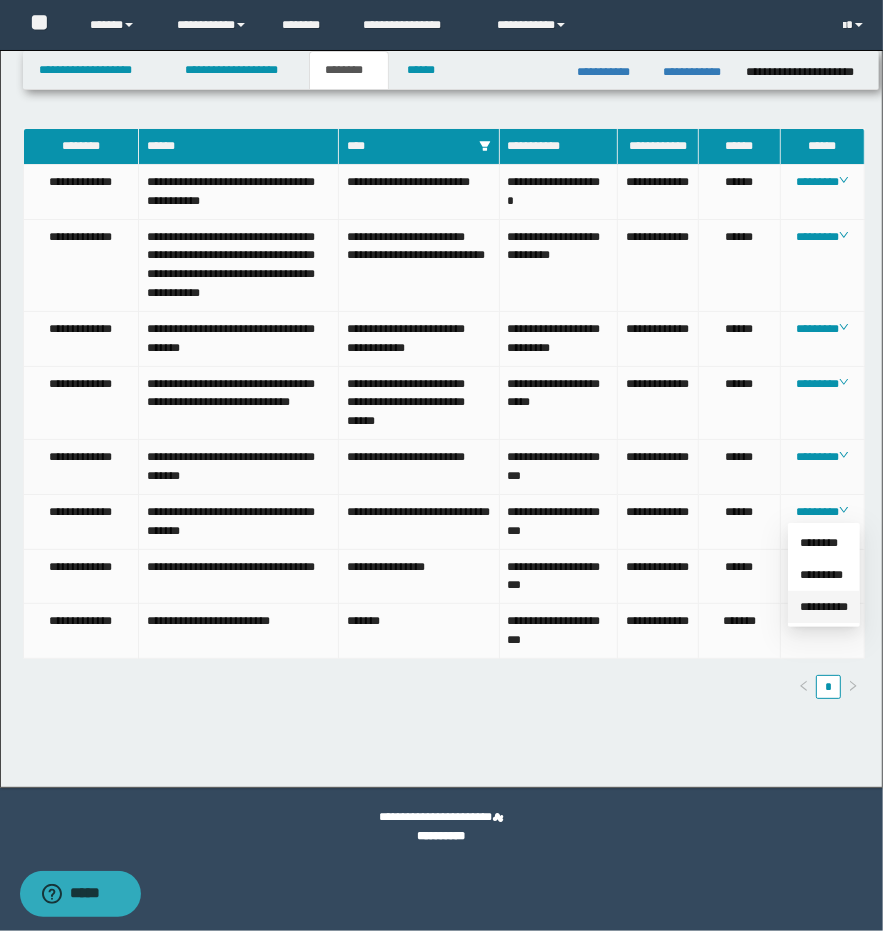 click on "**********" at bounding box center [824, 607] 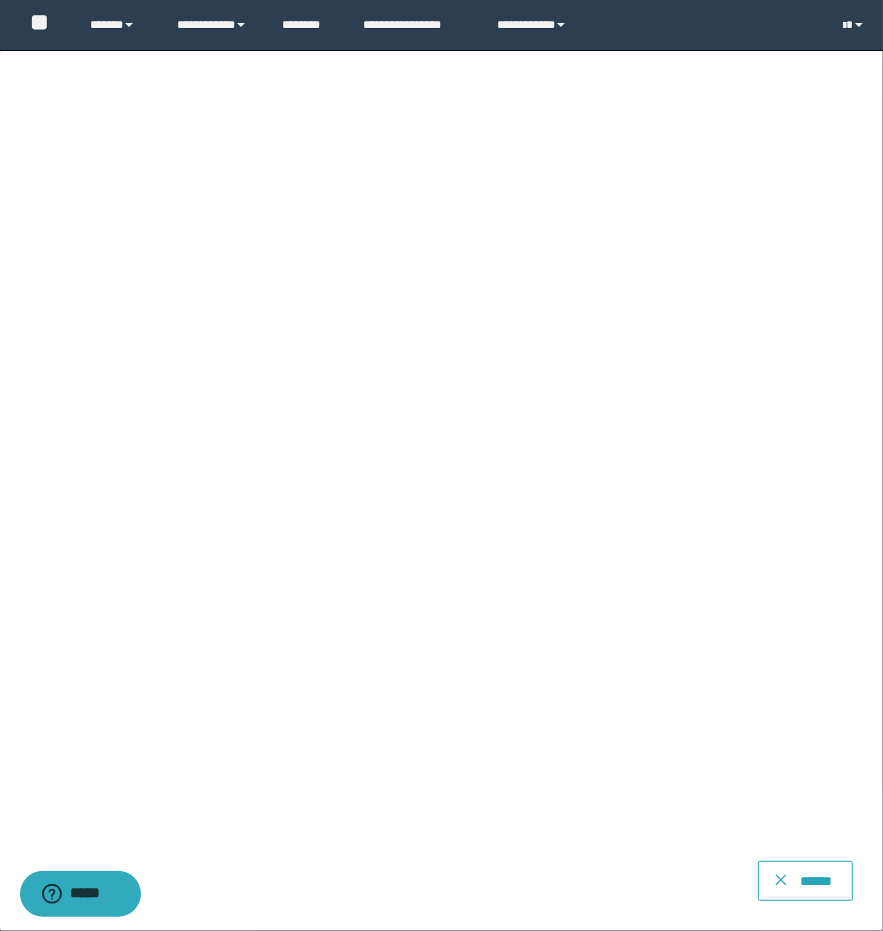 click on "******" at bounding box center [816, 881] 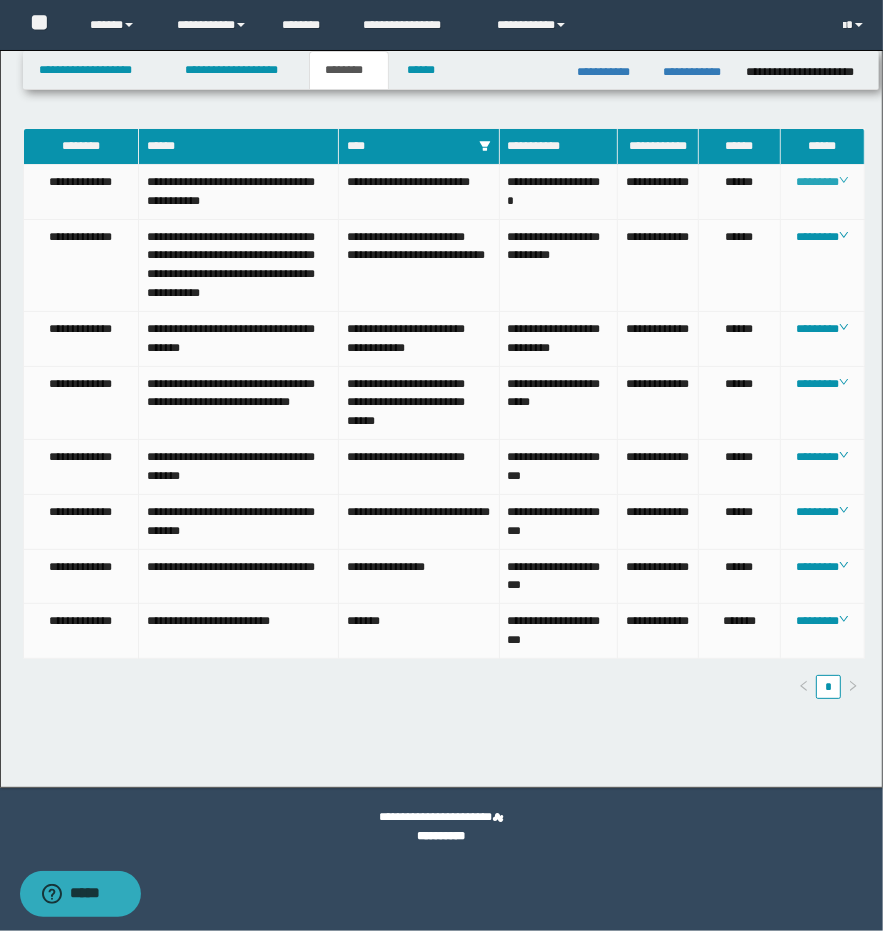 click on "********" at bounding box center [822, 182] 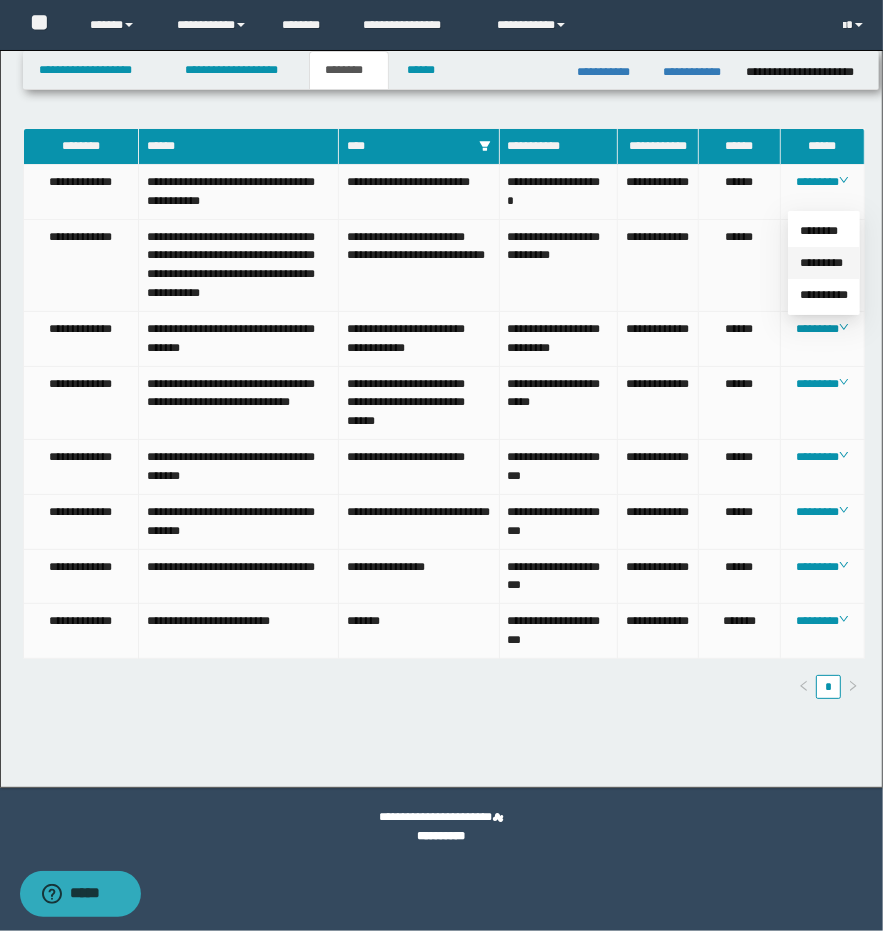 click on "*********" at bounding box center [821, 263] 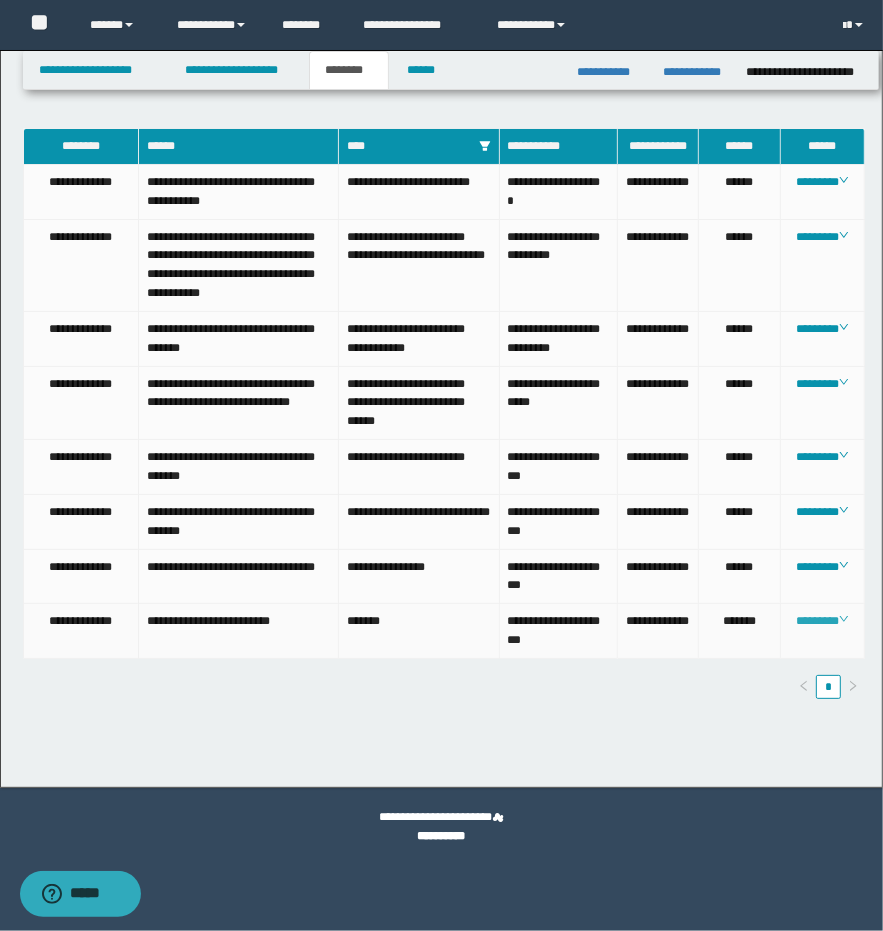 click on "********" at bounding box center (822, 621) 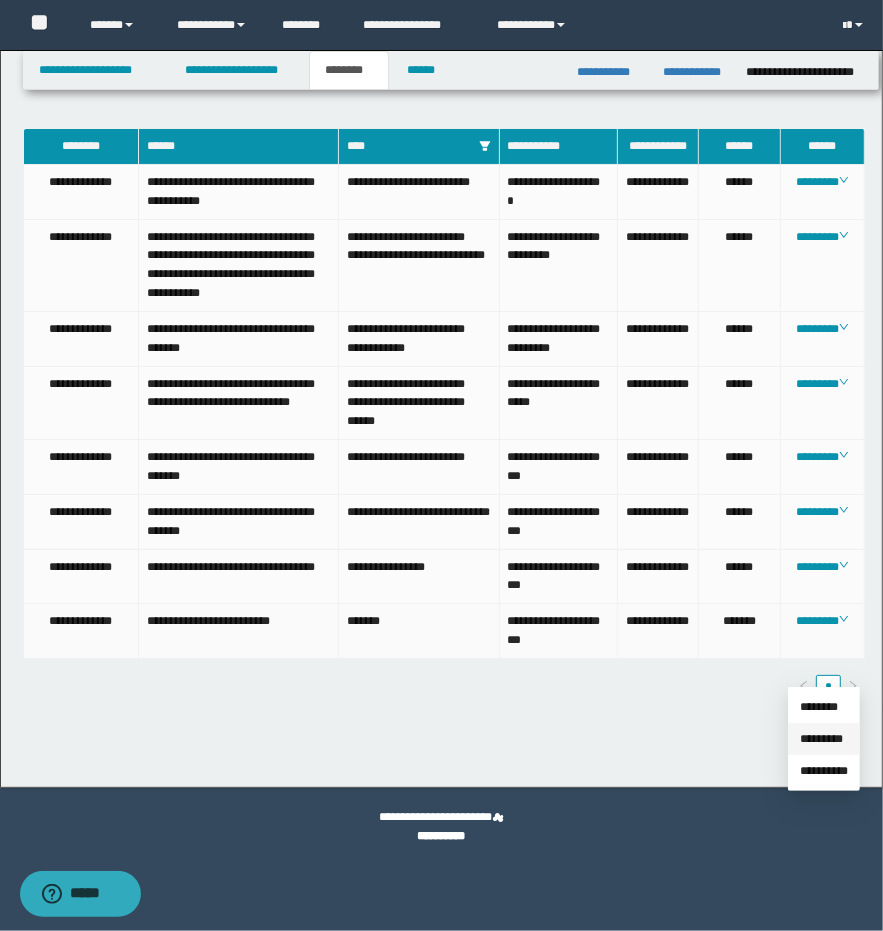 click on "*********" at bounding box center (821, 739) 